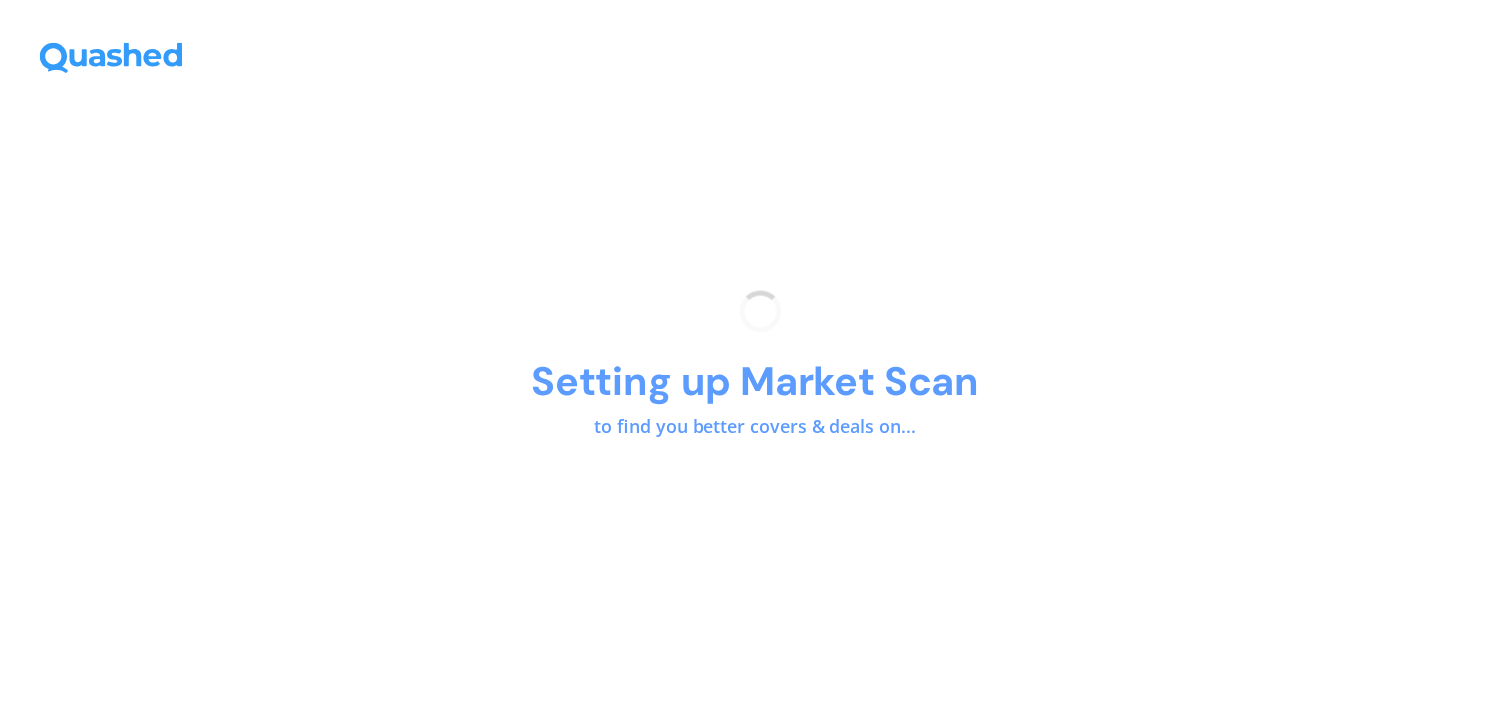 scroll, scrollTop: 0, scrollLeft: 0, axis: both 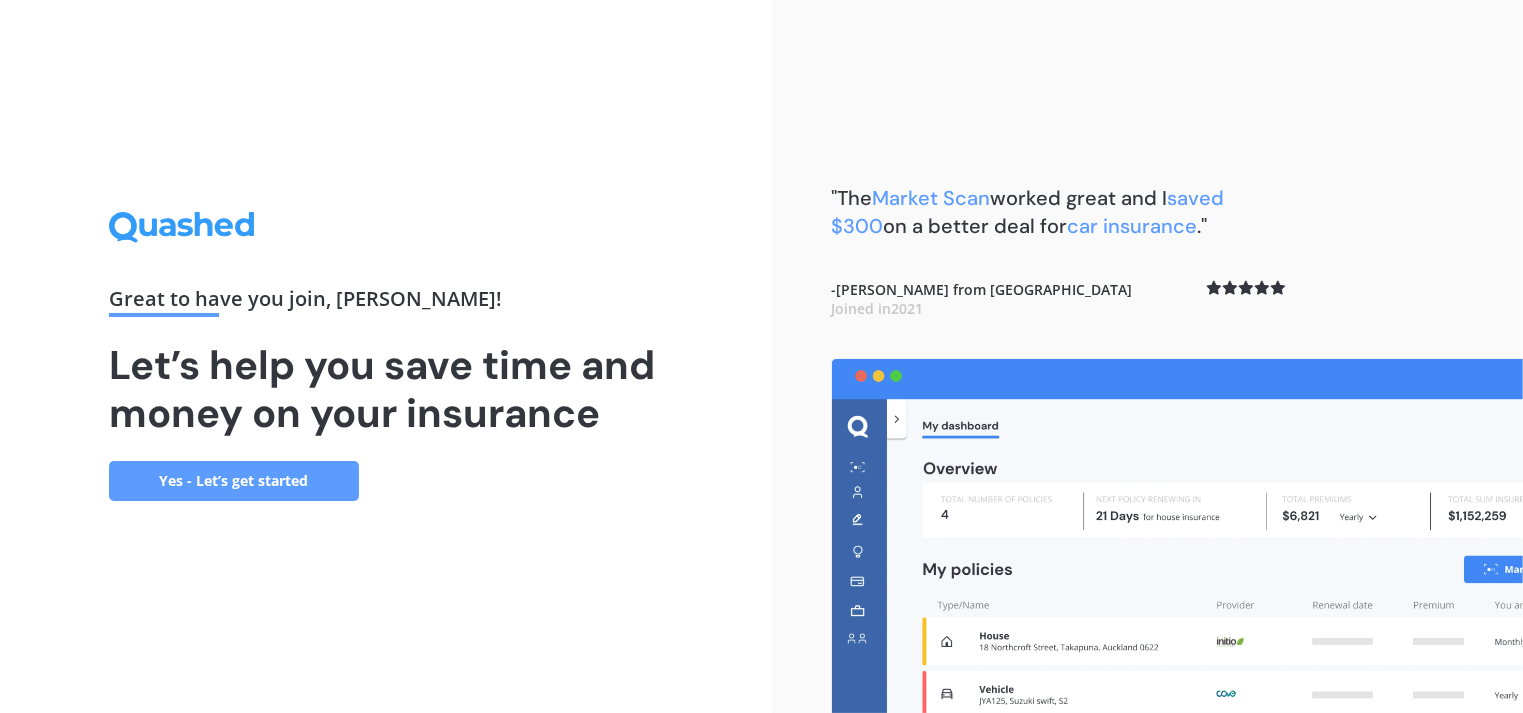 click on "Yes - Let’s get started" at bounding box center [234, 481] 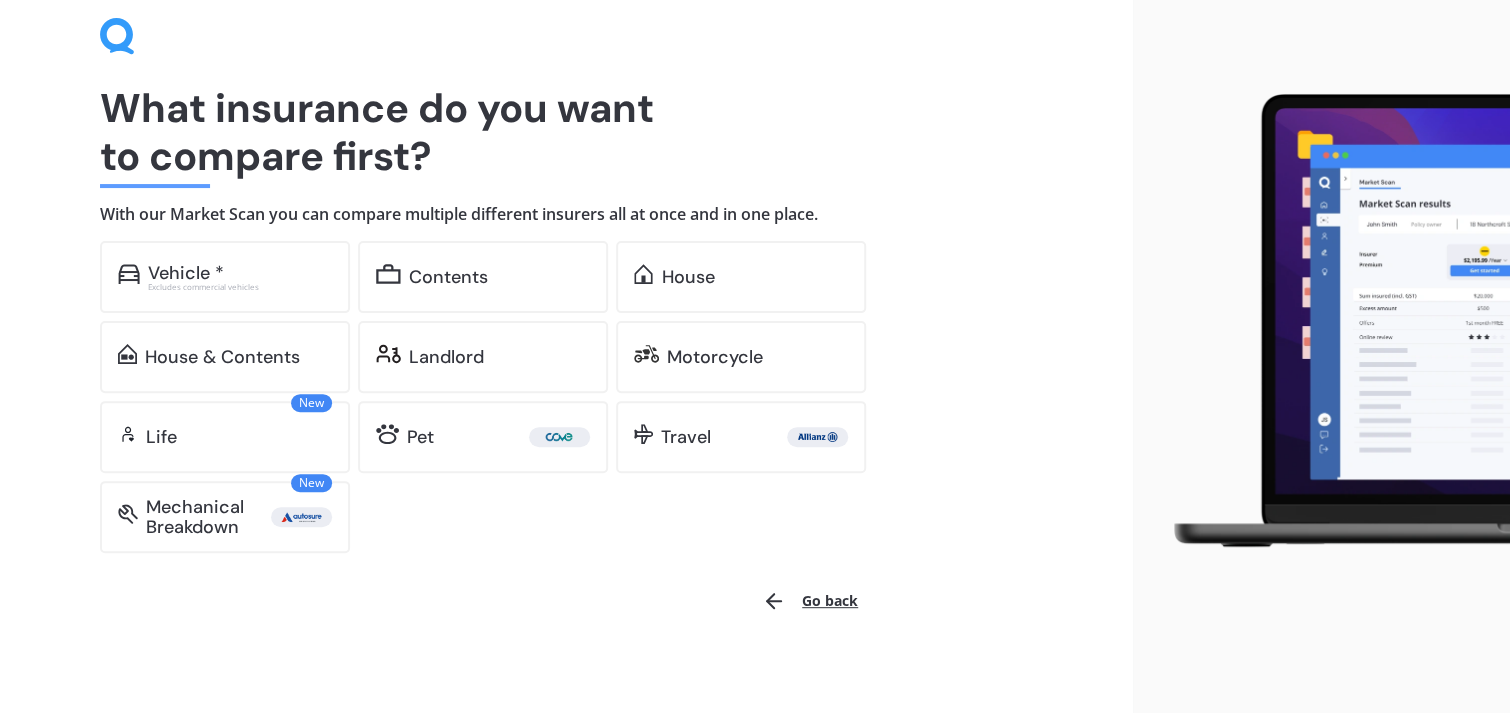 scroll, scrollTop: 93, scrollLeft: 0, axis: vertical 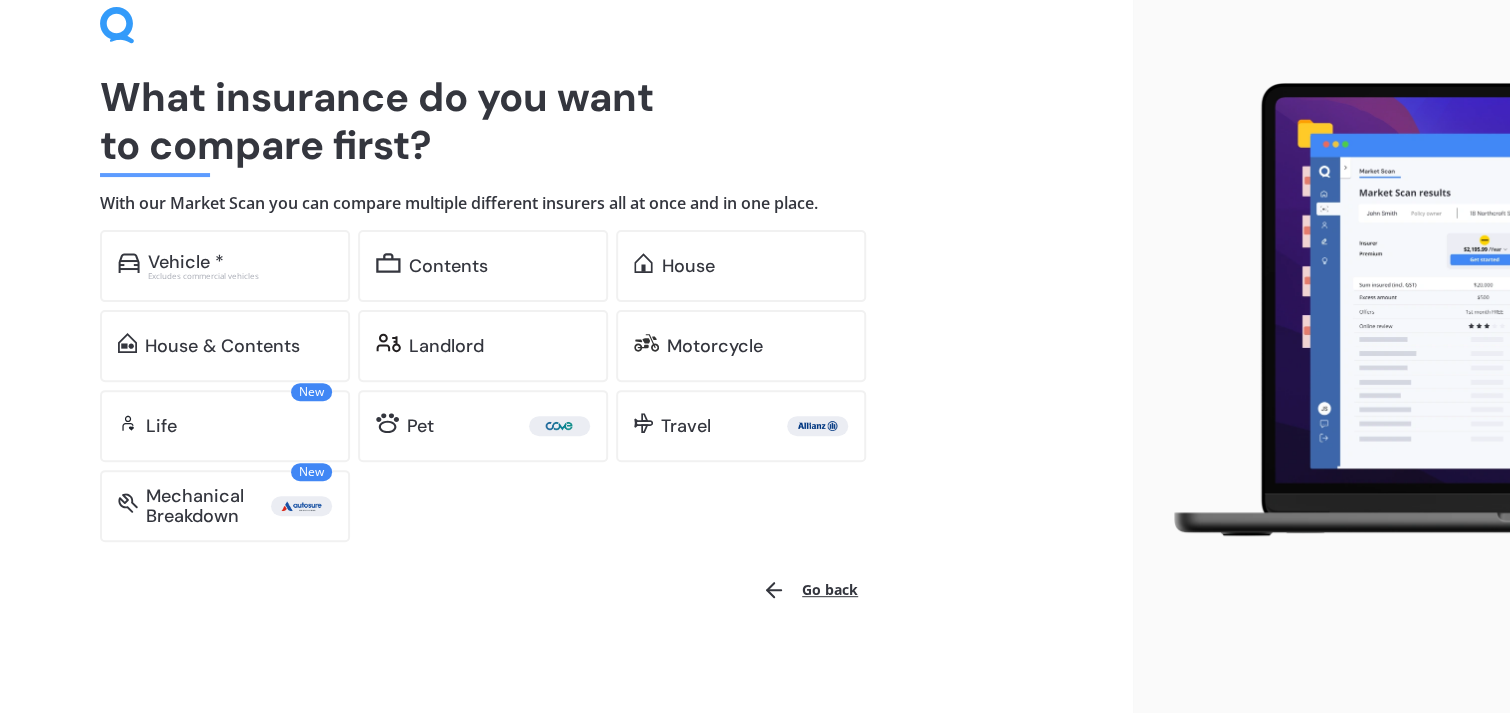 click on "Go back" at bounding box center [810, 590] 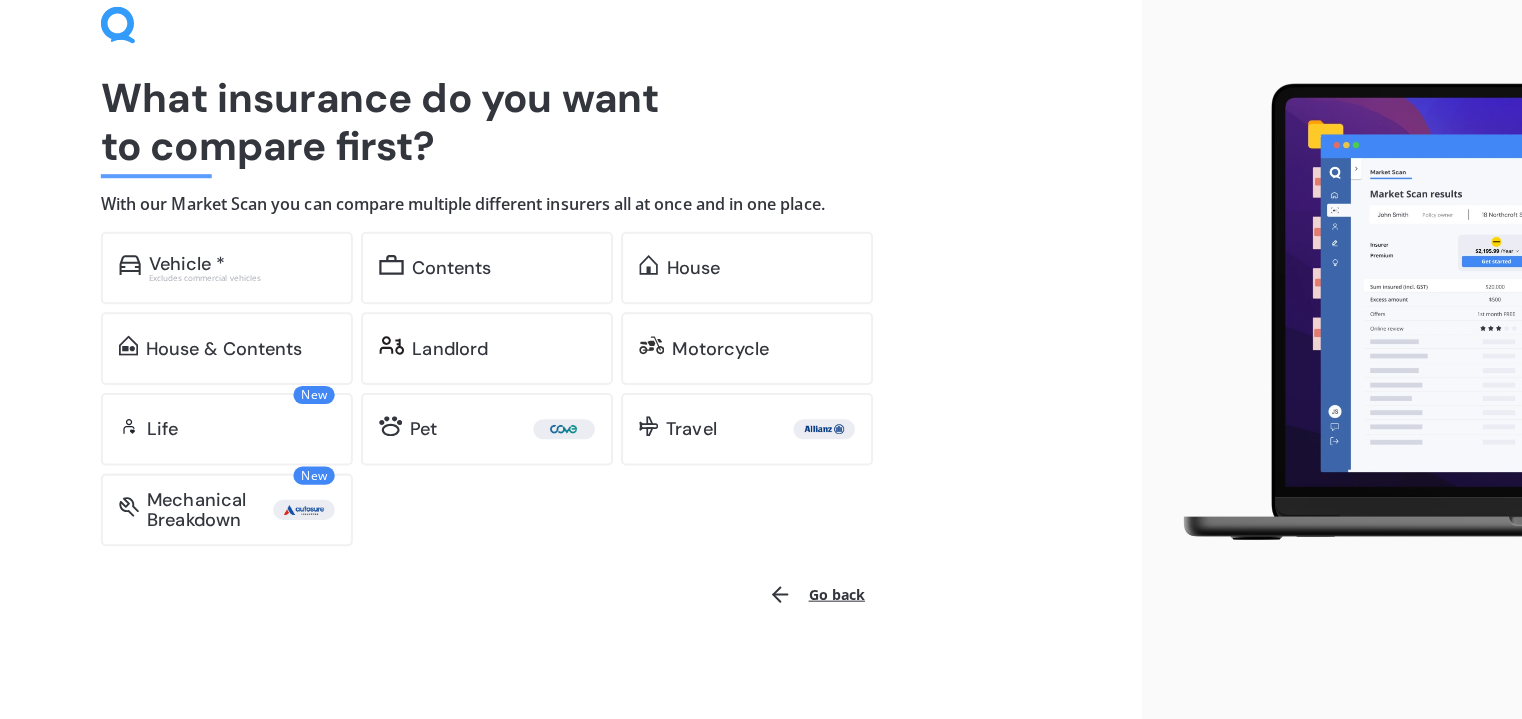 scroll, scrollTop: 0, scrollLeft: 0, axis: both 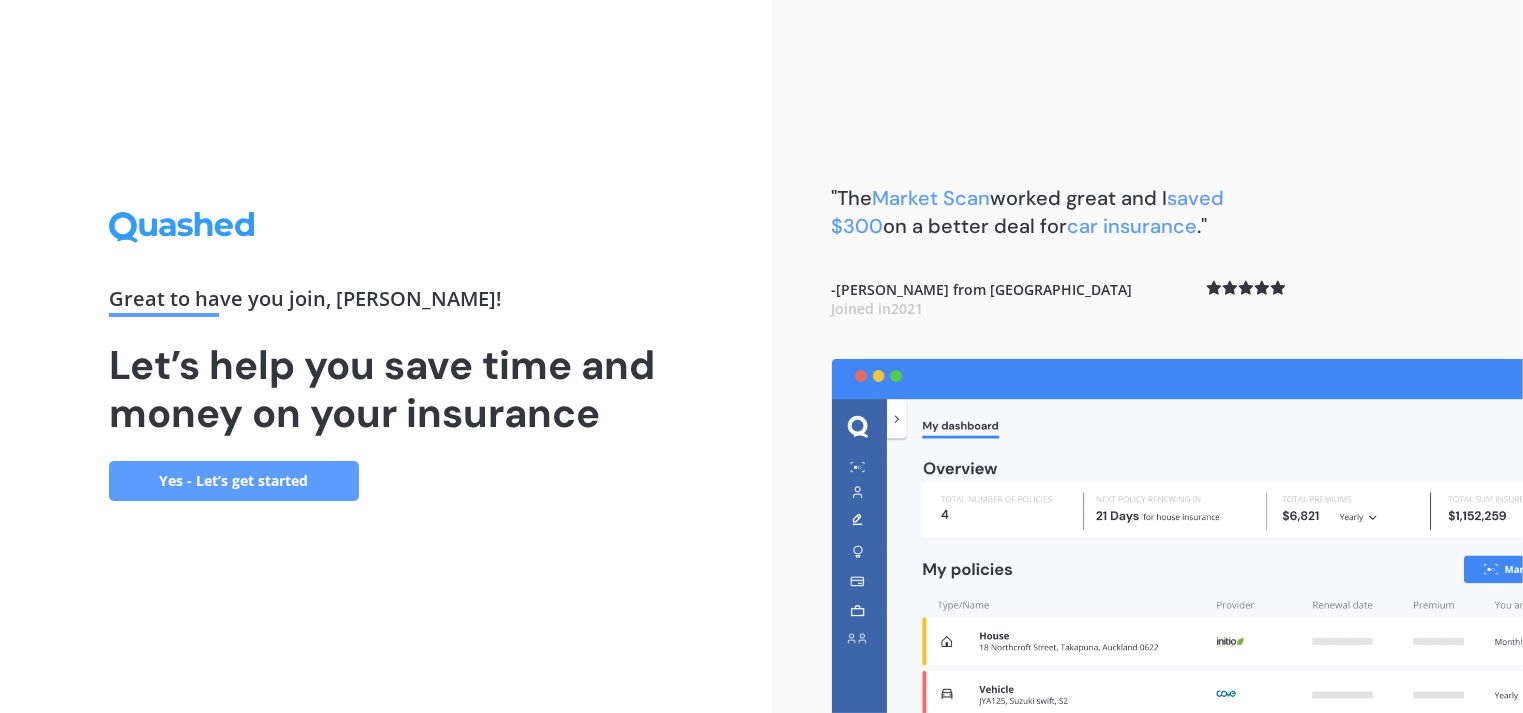click on "Great to have you join , Stephen ! Let’s help you save time and money on your insurance Yes - Let’s get started" at bounding box center (386, 356) 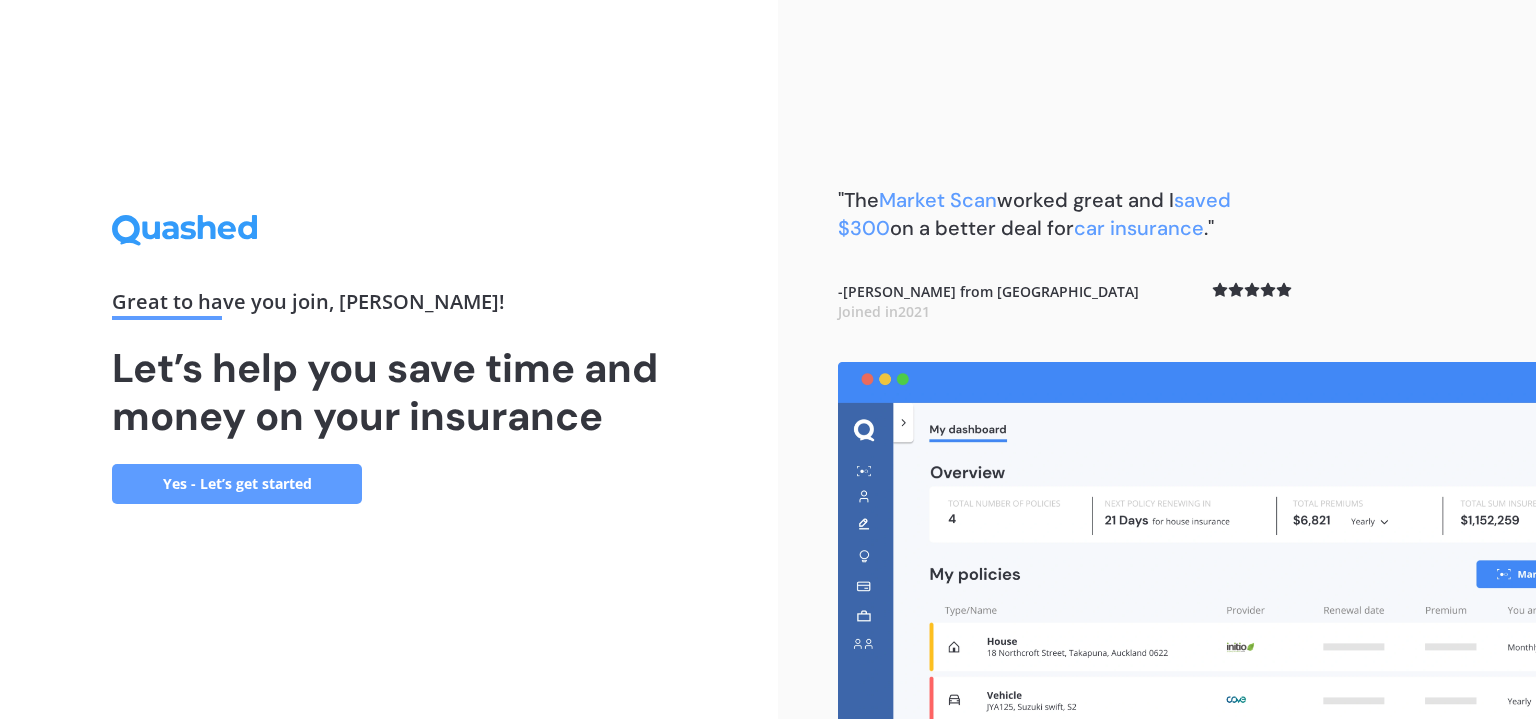 click on "Yes - Let’s get started" at bounding box center (237, 484) 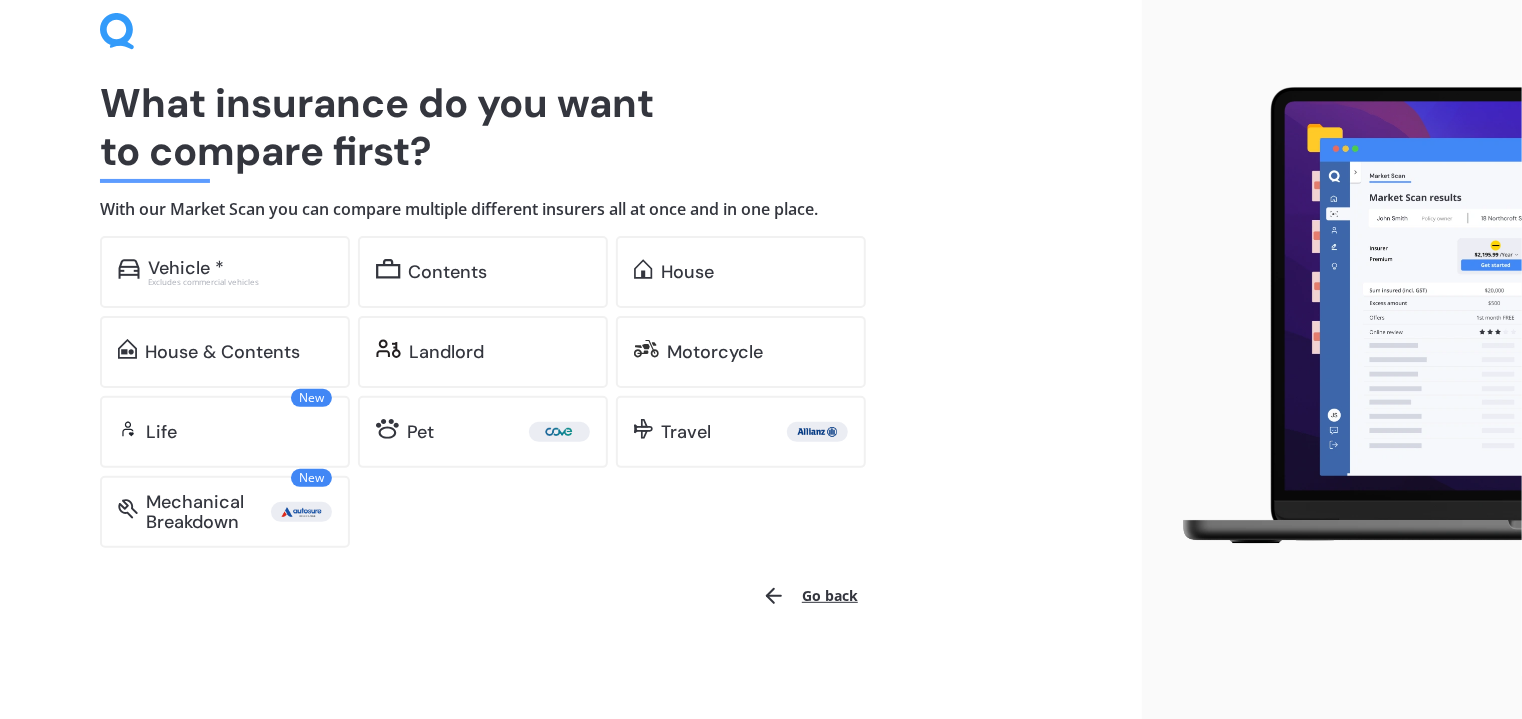 scroll, scrollTop: 0, scrollLeft: 0, axis: both 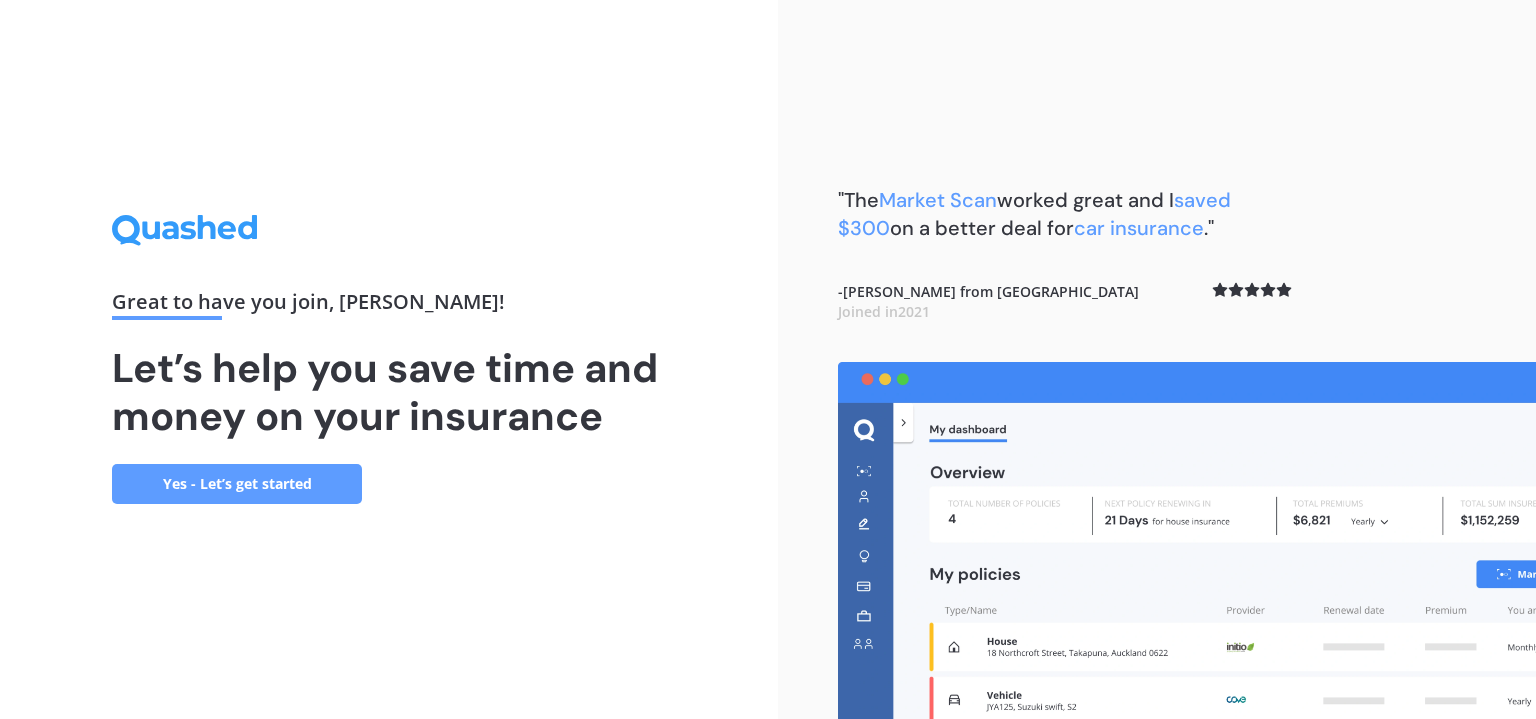 click on "Yes - Let’s get started" at bounding box center (237, 484) 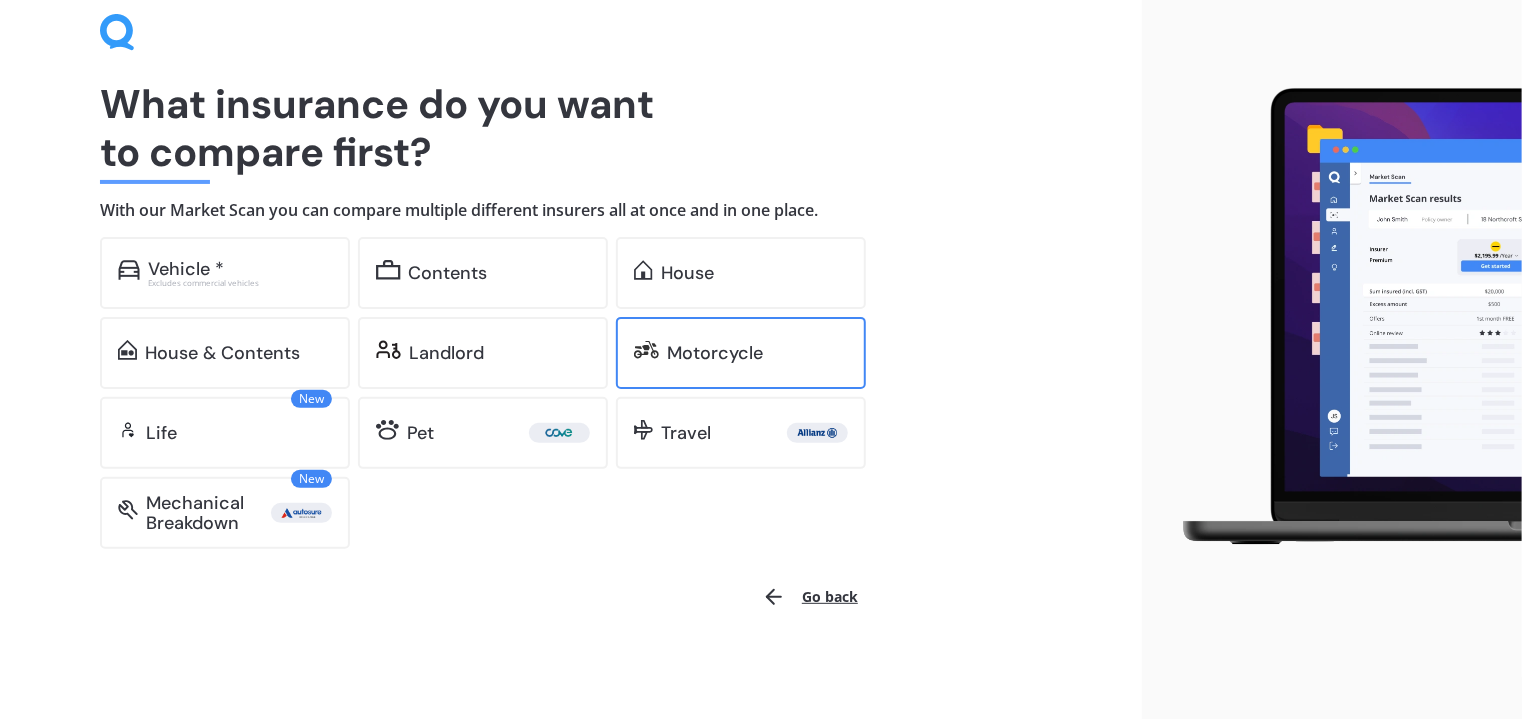 scroll, scrollTop: 87, scrollLeft: 0, axis: vertical 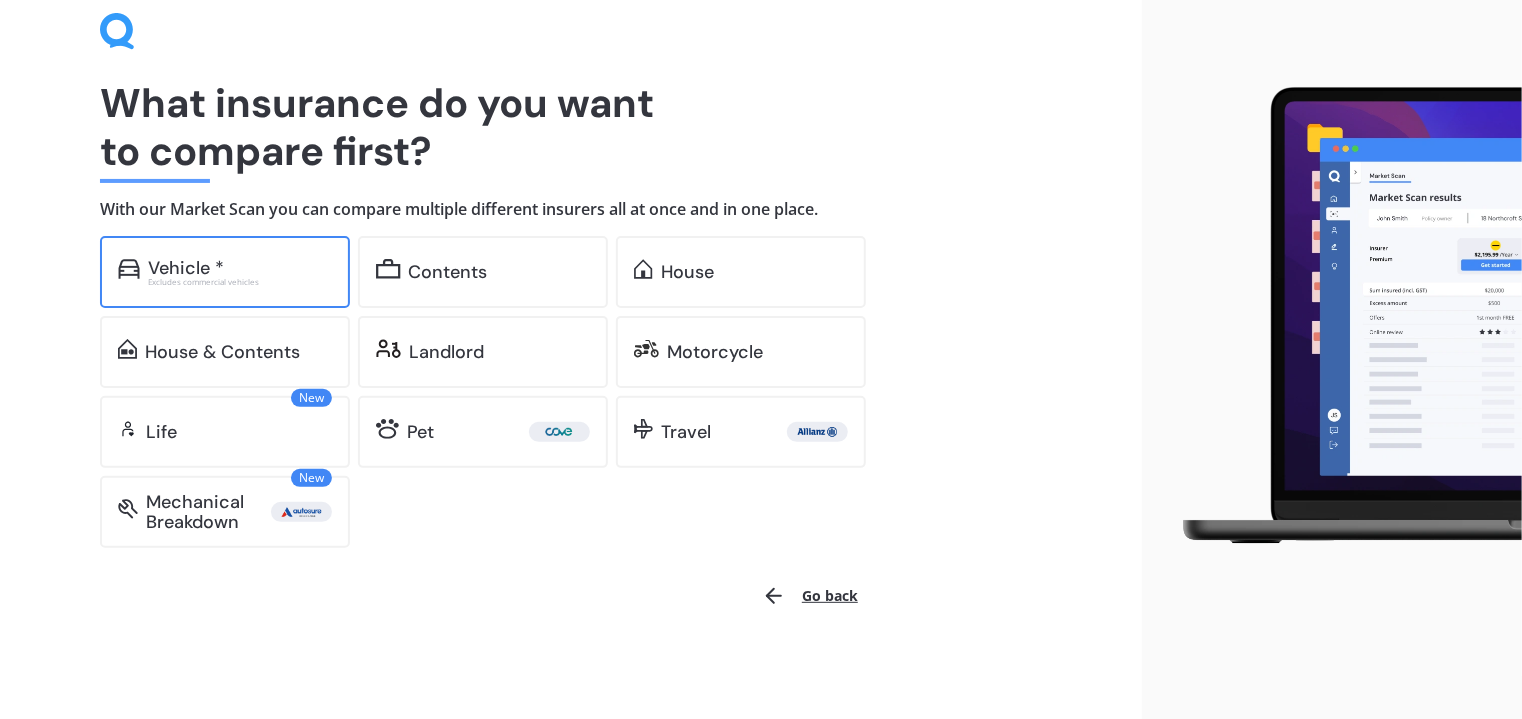 click on "Vehicle *" at bounding box center (186, 268) 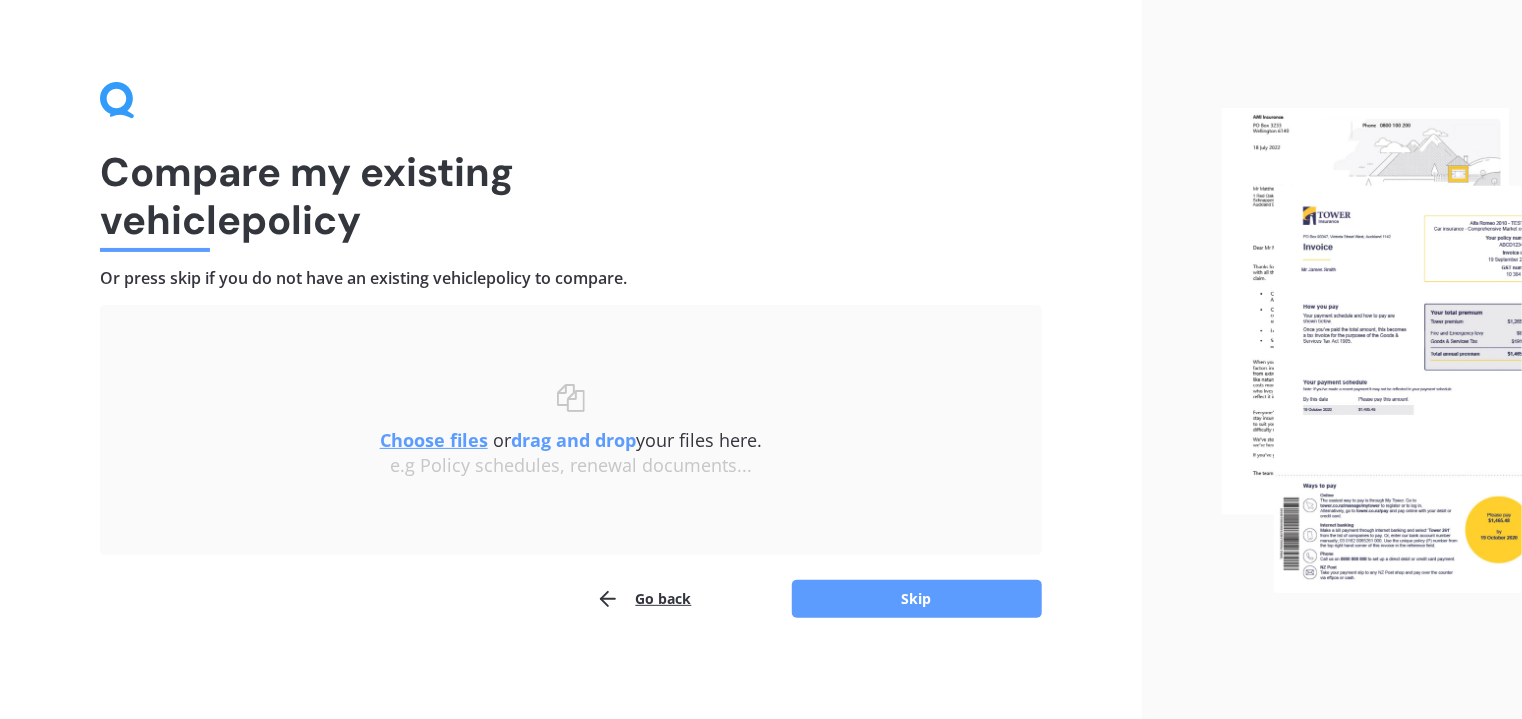 scroll, scrollTop: 16, scrollLeft: 0, axis: vertical 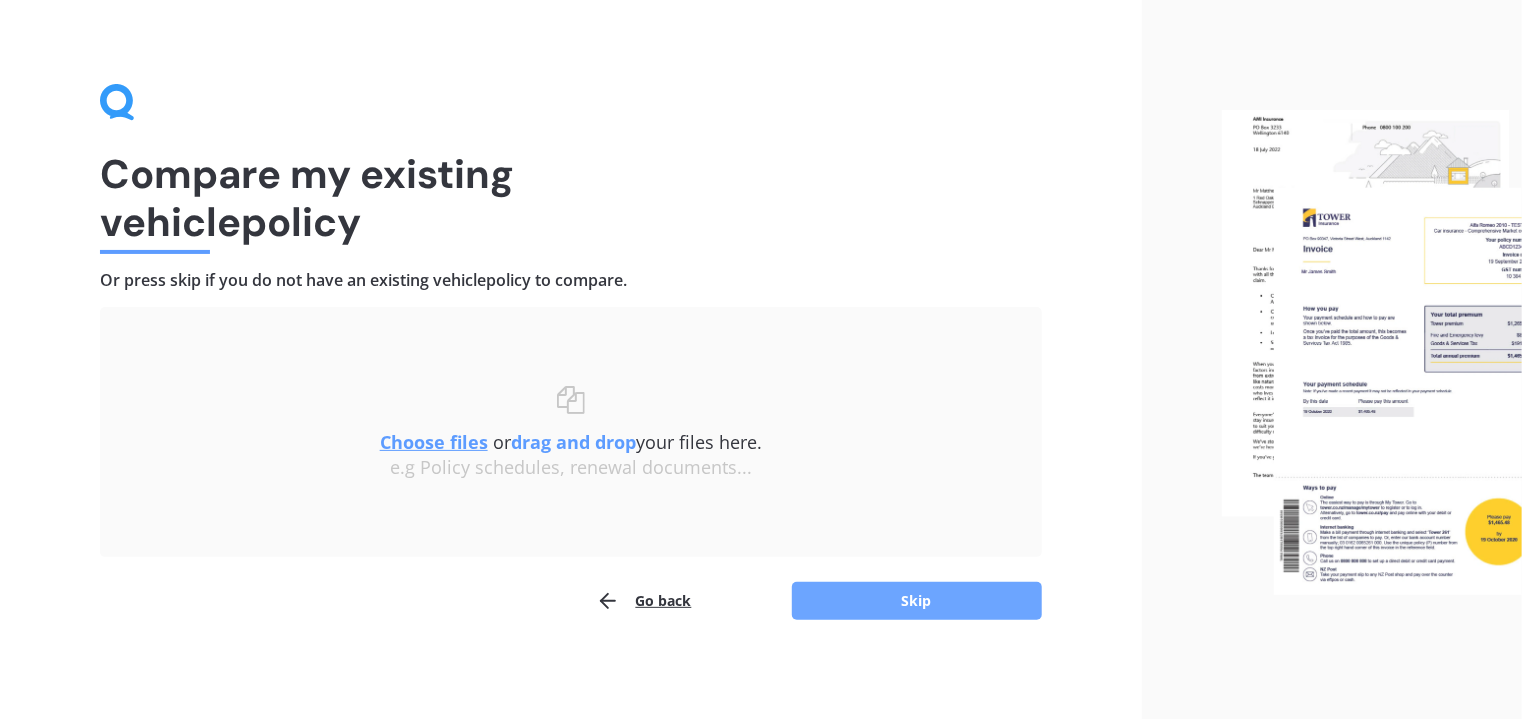 click on "Skip" at bounding box center (917, 601) 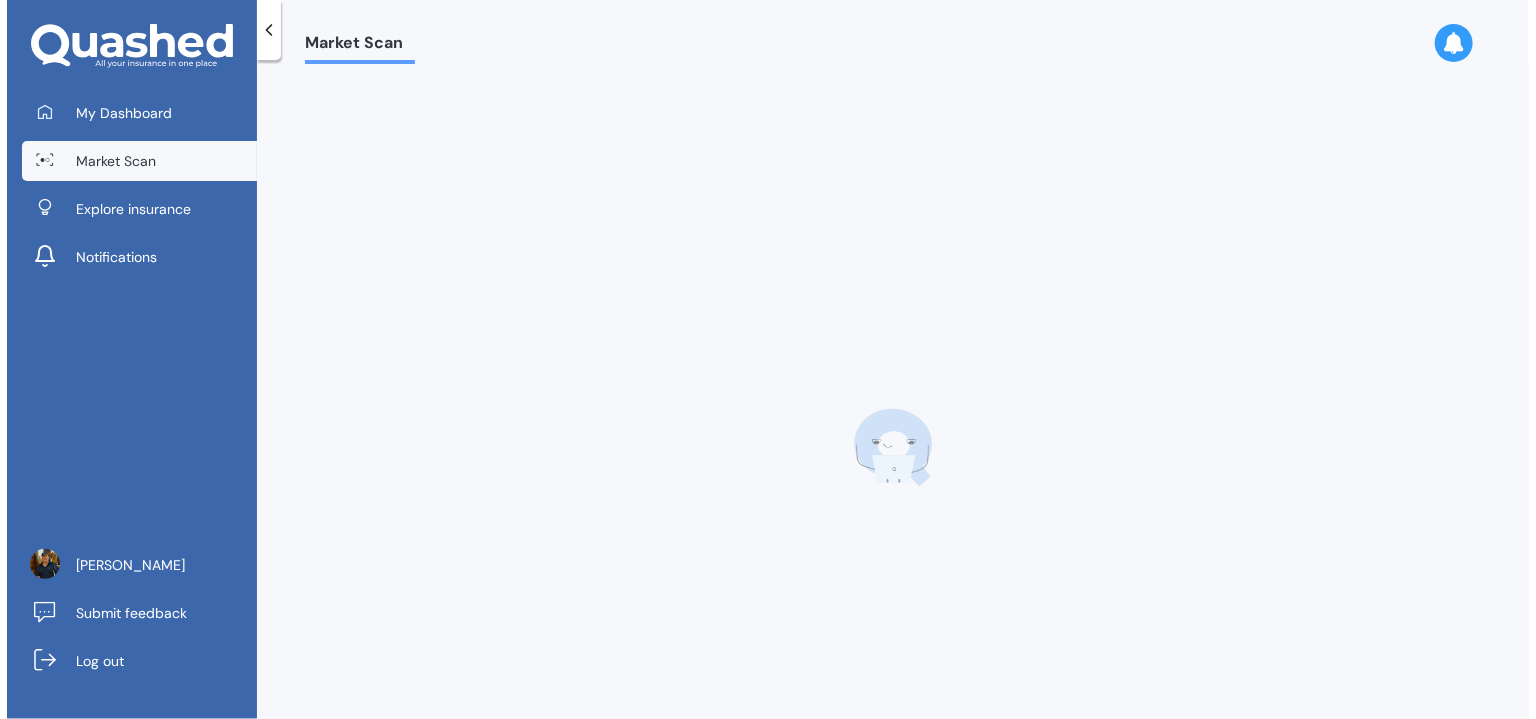 scroll, scrollTop: 0, scrollLeft: 0, axis: both 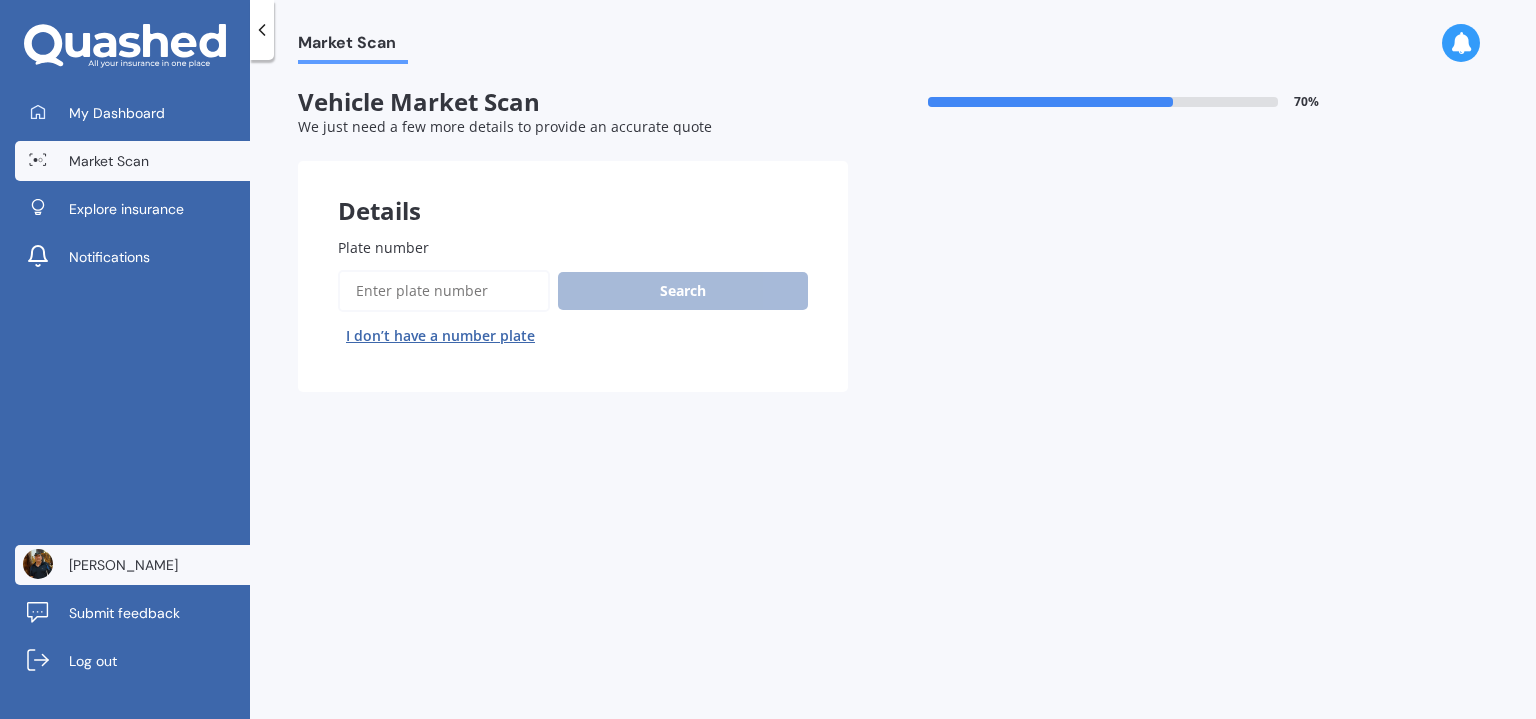 click on "[PERSON_NAME]" at bounding box center (123, 565) 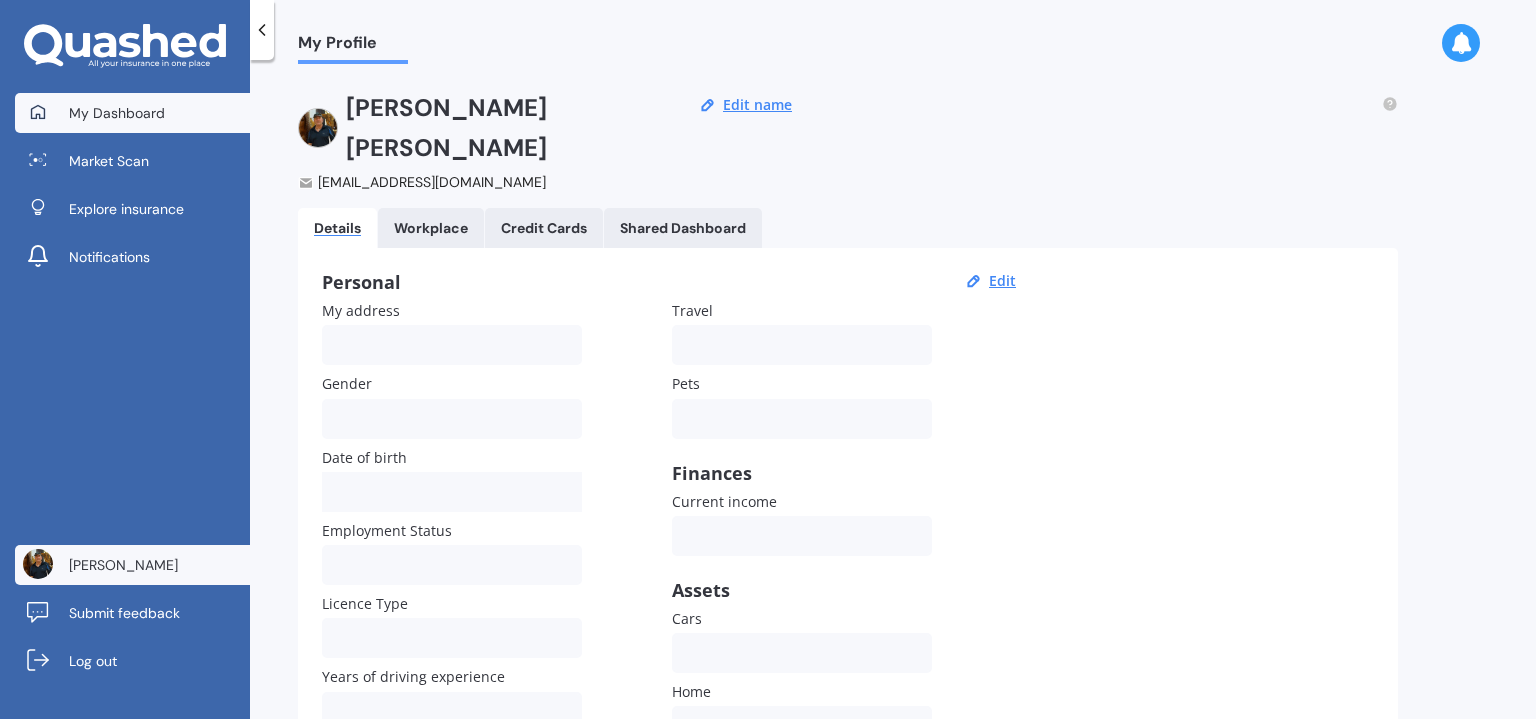 click on "My Dashboard" at bounding box center [117, 113] 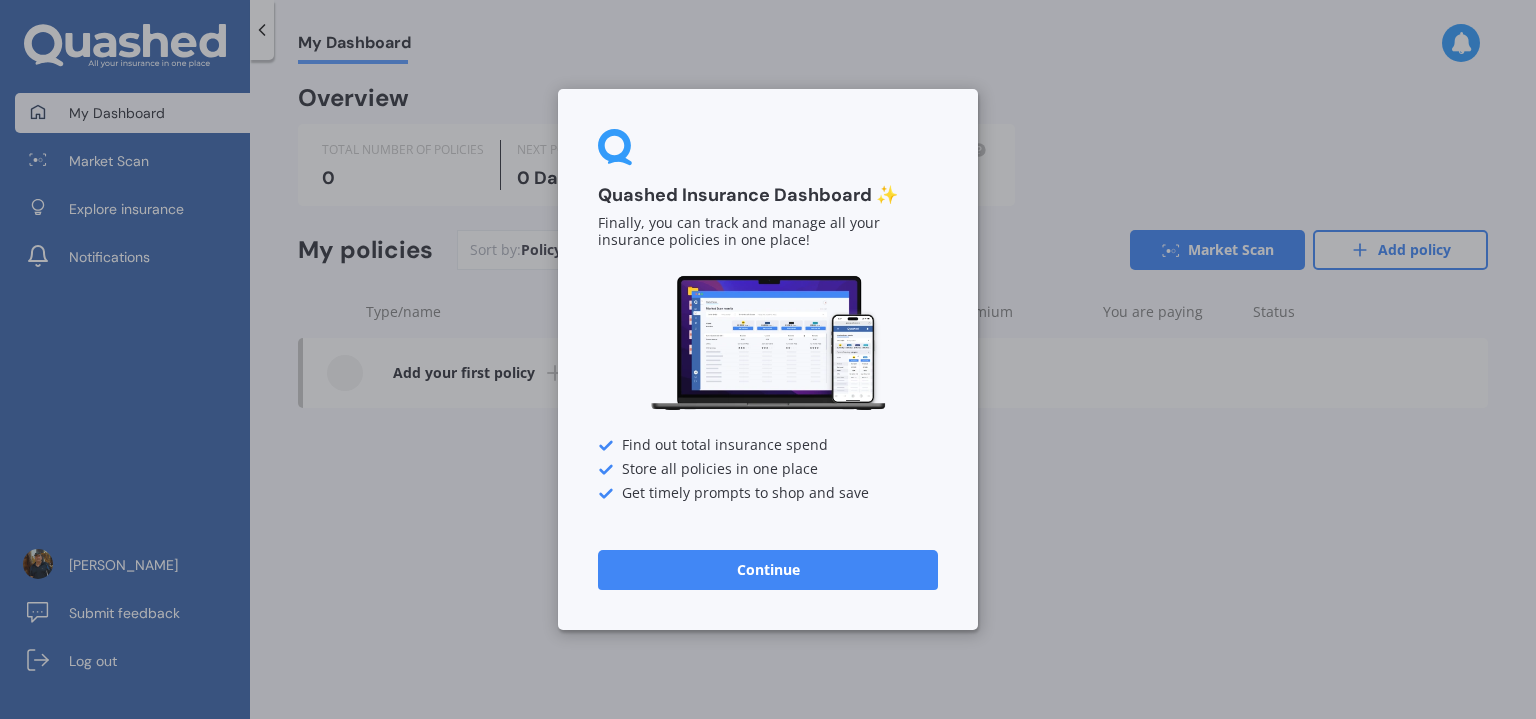 click on "Continue" at bounding box center [768, 570] 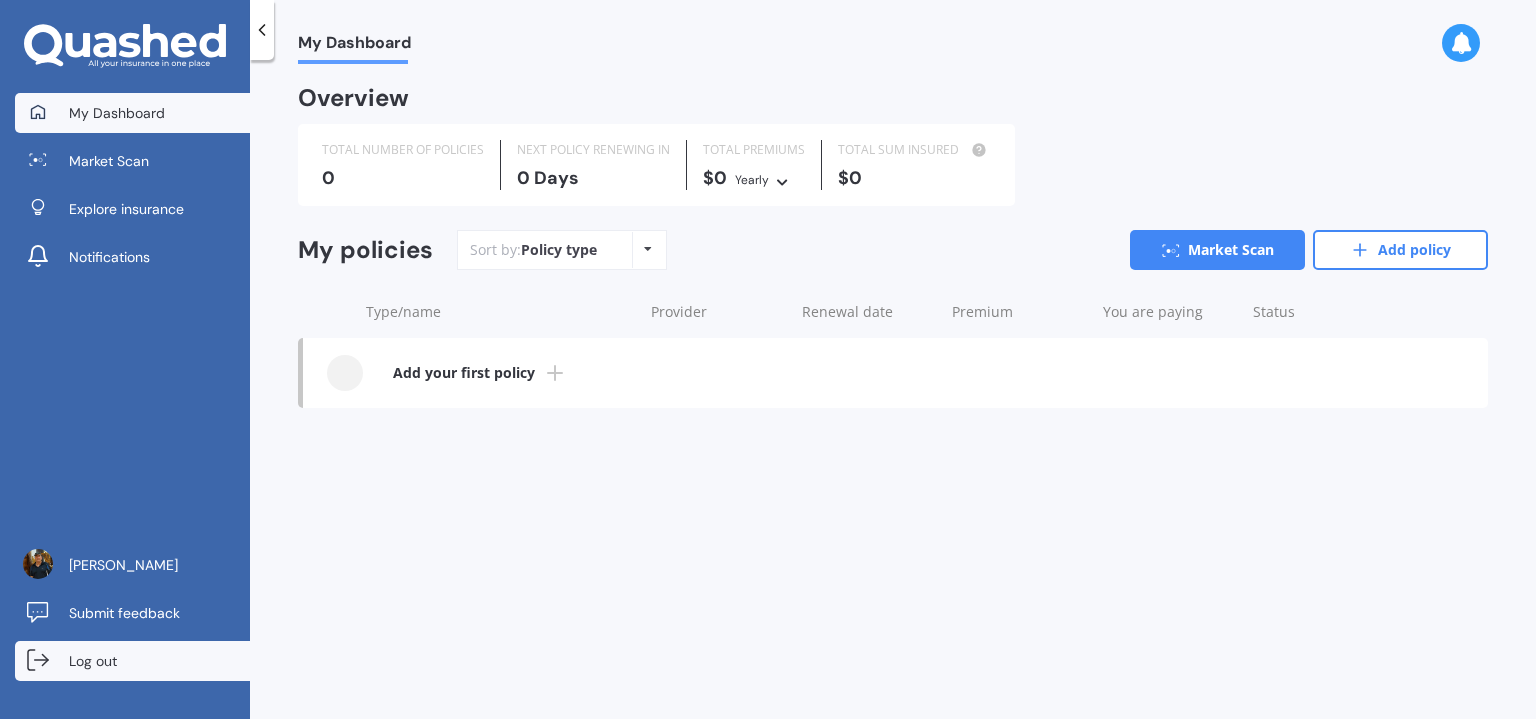 click on "Log out" at bounding box center (93, 661) 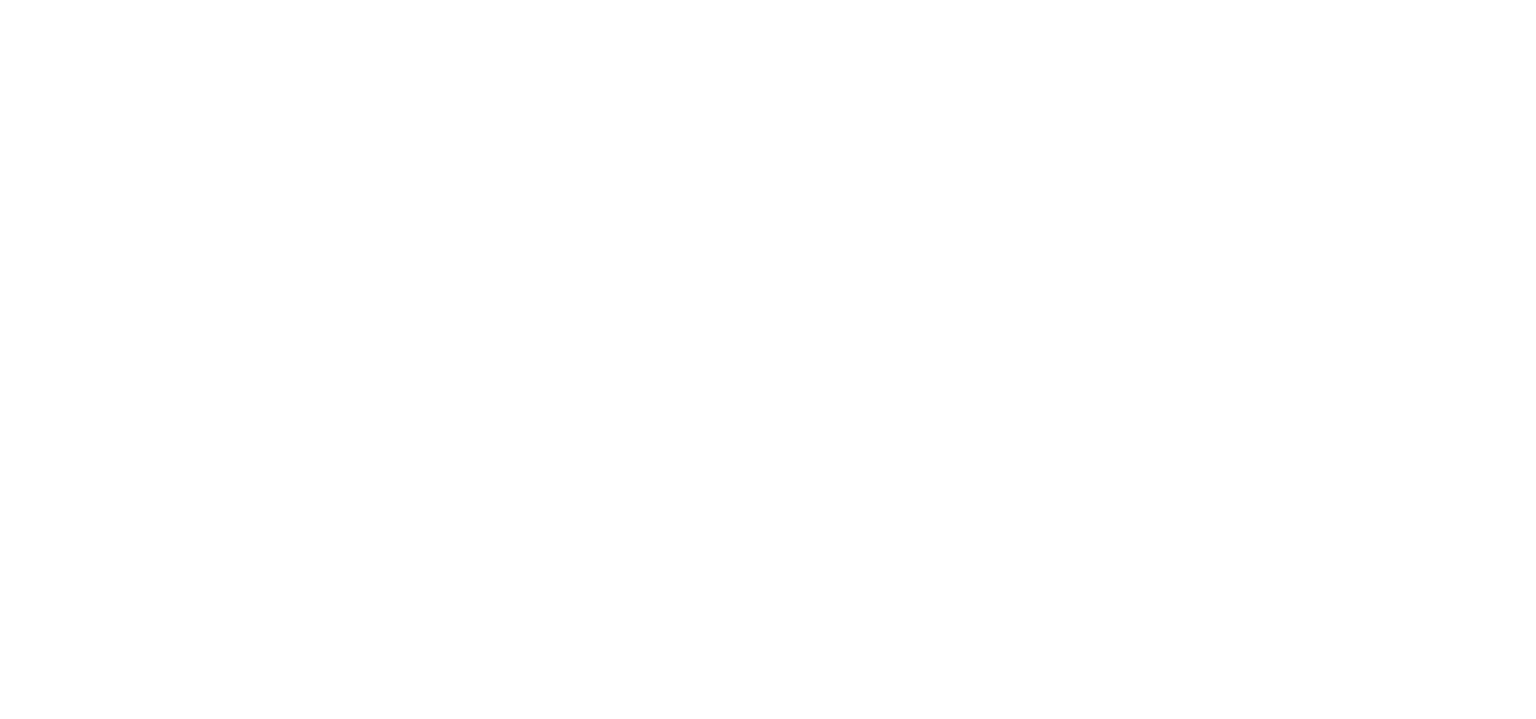 scroll, scrollTop: 0, scrollLeft: 0, axis: both 